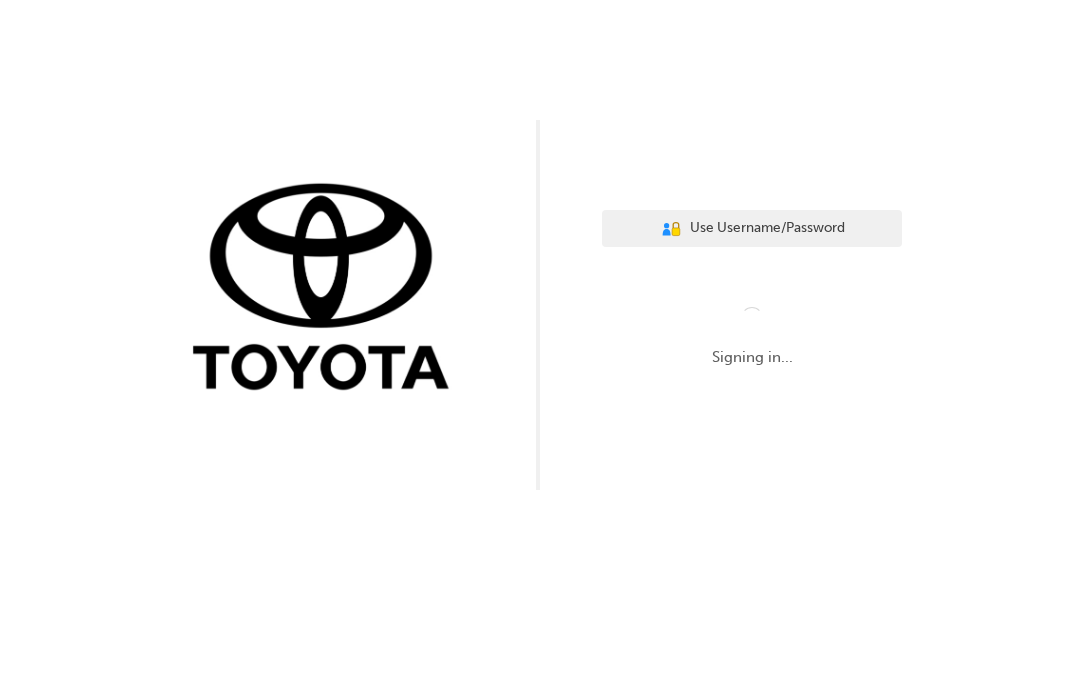 scroll, scrollTop: 0, scrollLeft: 0, axis: both 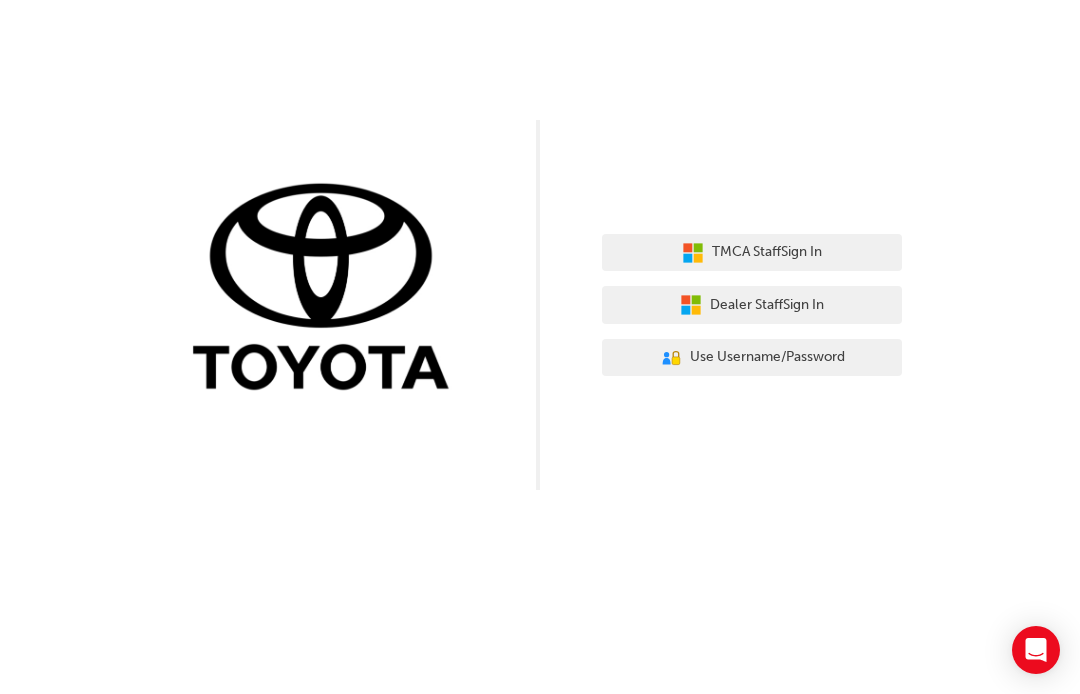 click on "Dealer Staff  Sign In" at bounding box center (767, 305) 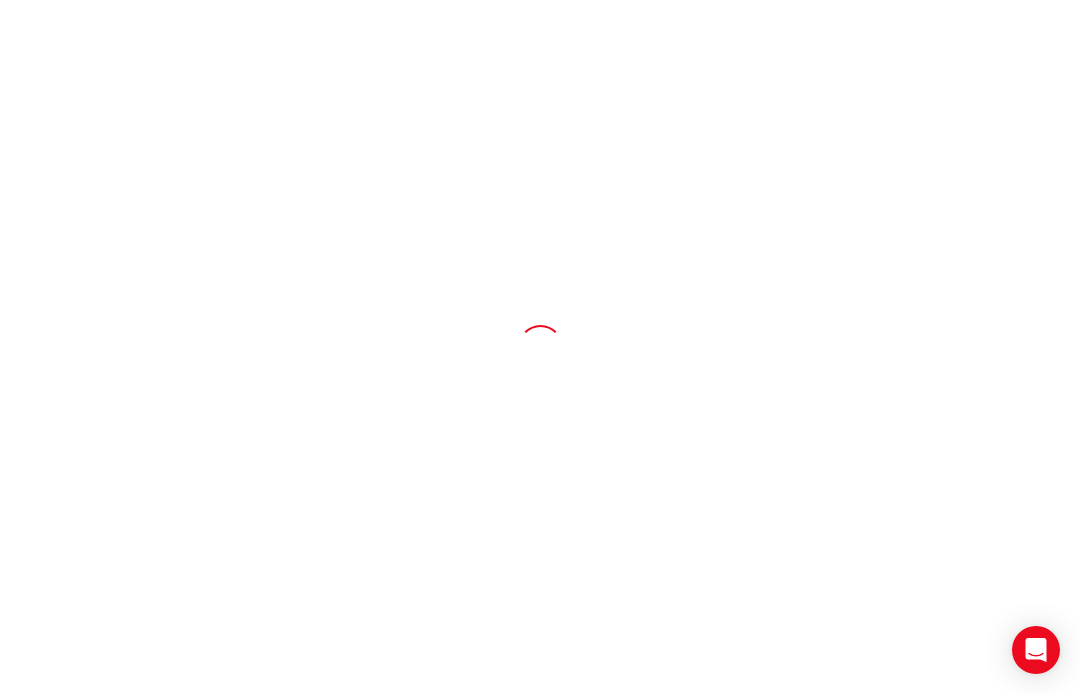 scroll, scrollTop: 0, scrollLeft: 0, axis: both 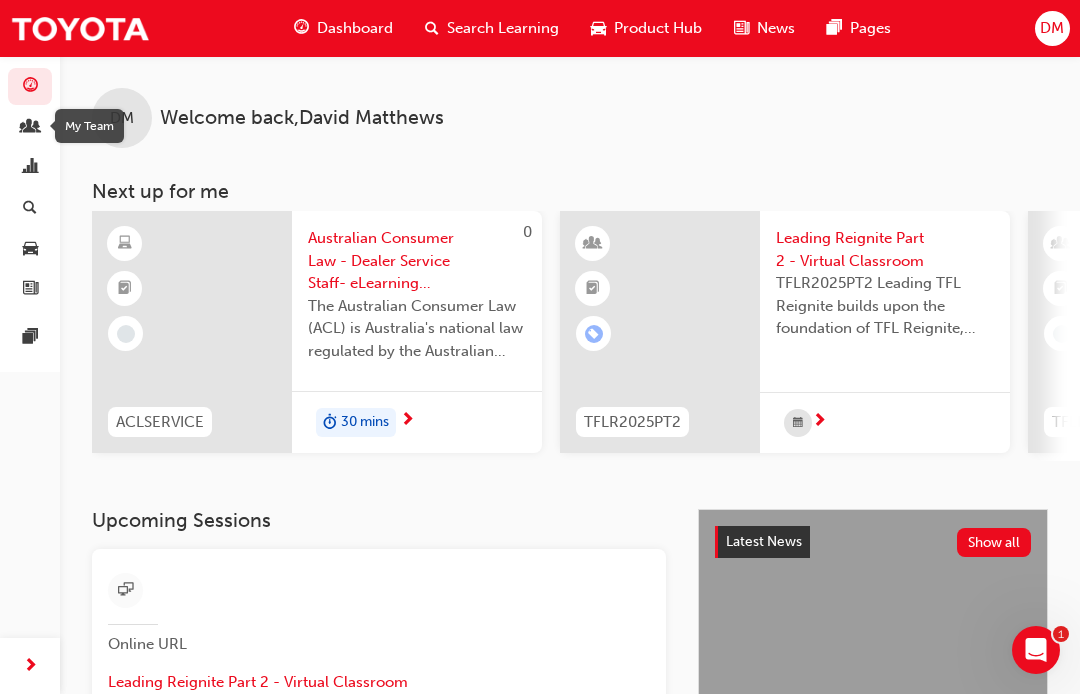 click at bounding box center (30, 128) 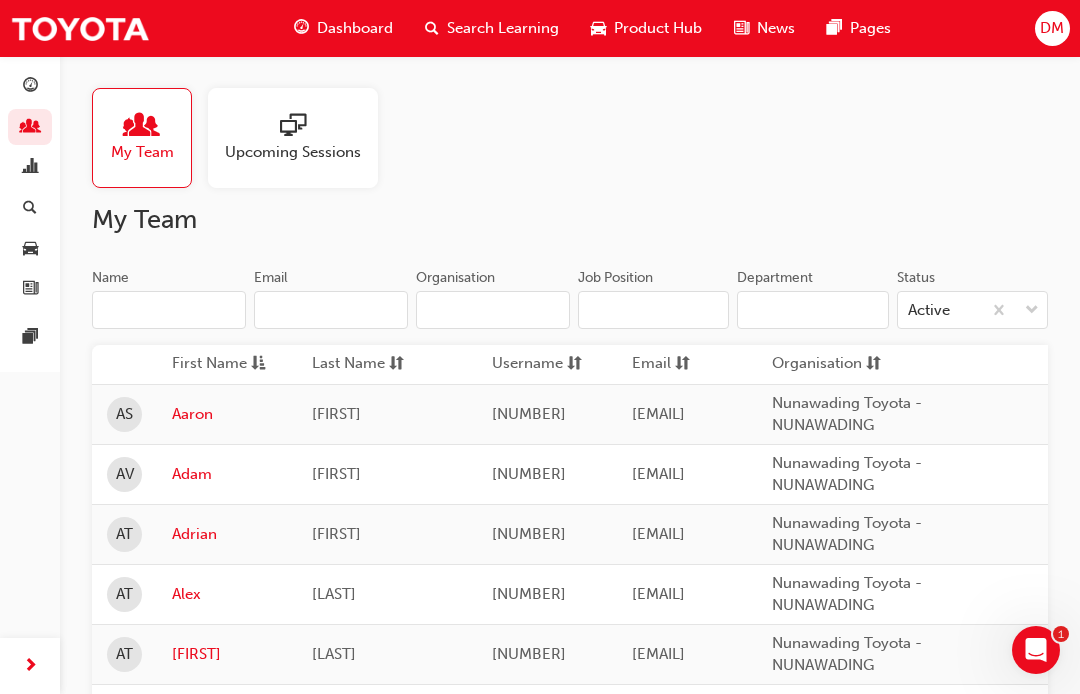 click at bounding box center [293, 127] 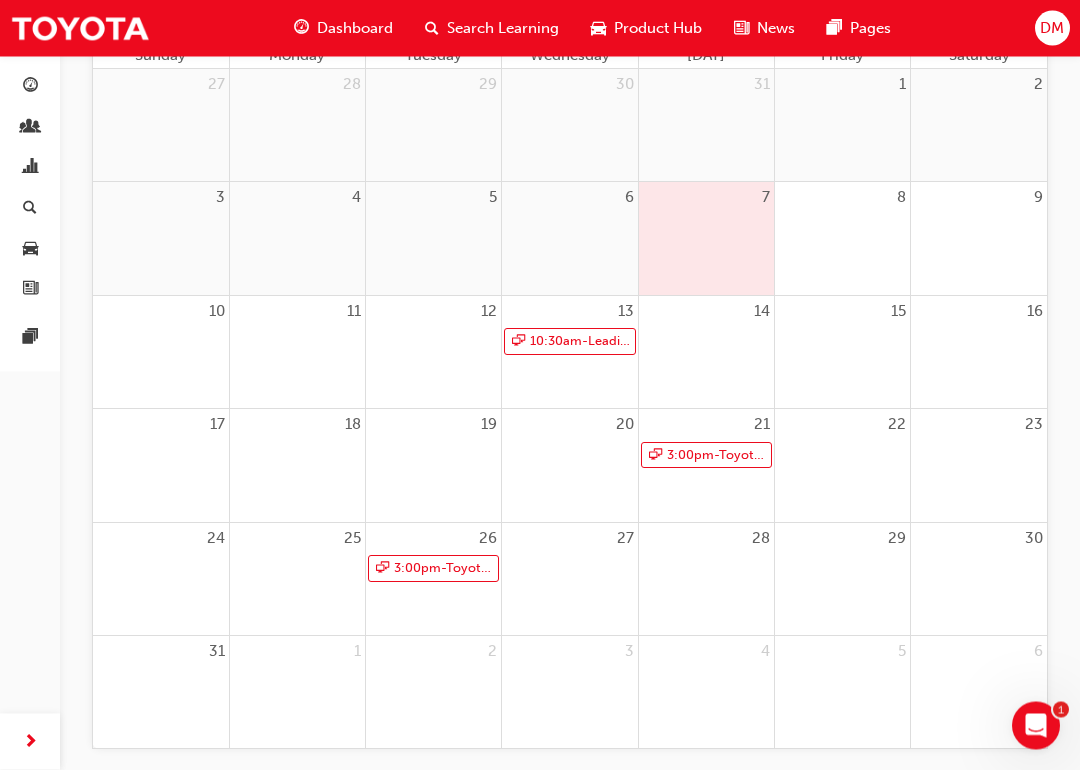 scroll, scrollTop: 287, scrollLeft: 0, axis: vertical 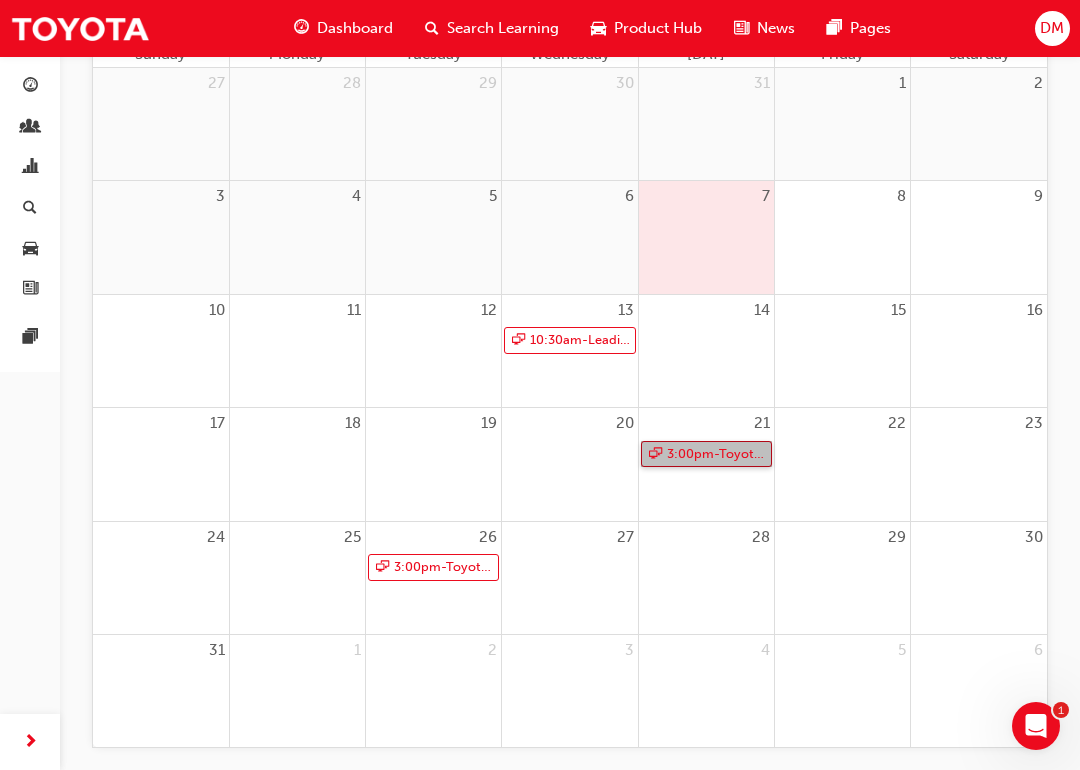 click on "3:00pm  -  Toyota For Life In Action - Virtual Classroom" at bounding box center (706, 454) 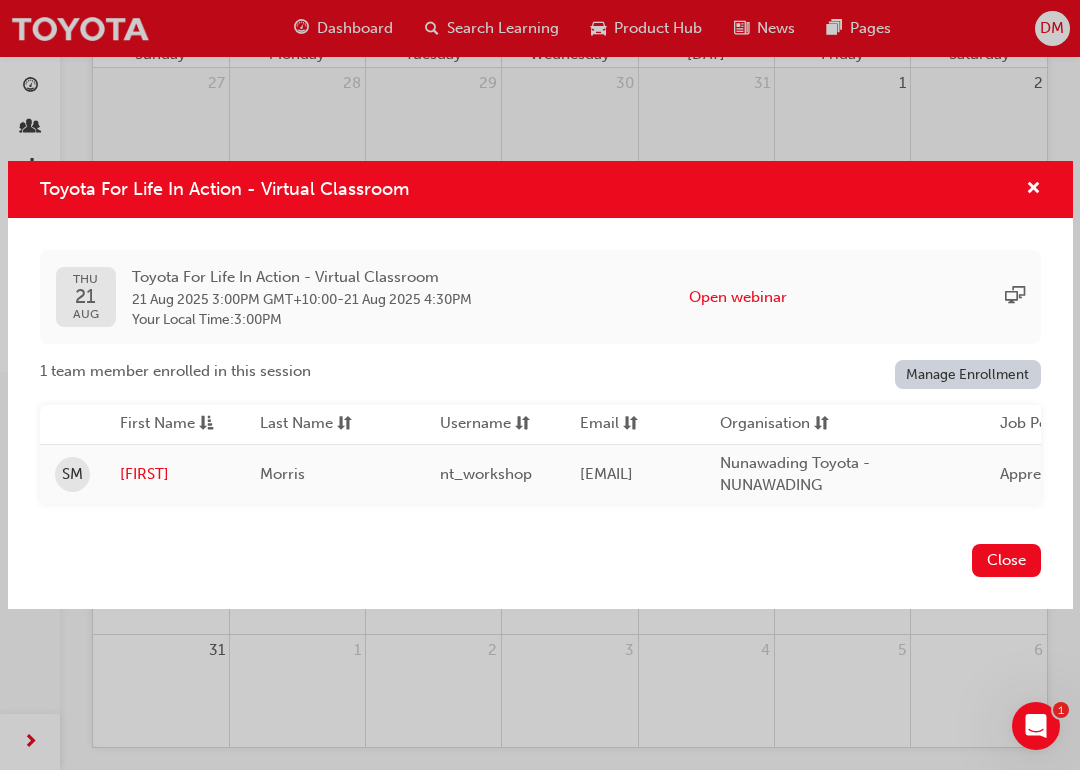 click at bounding box center [1033, 190] 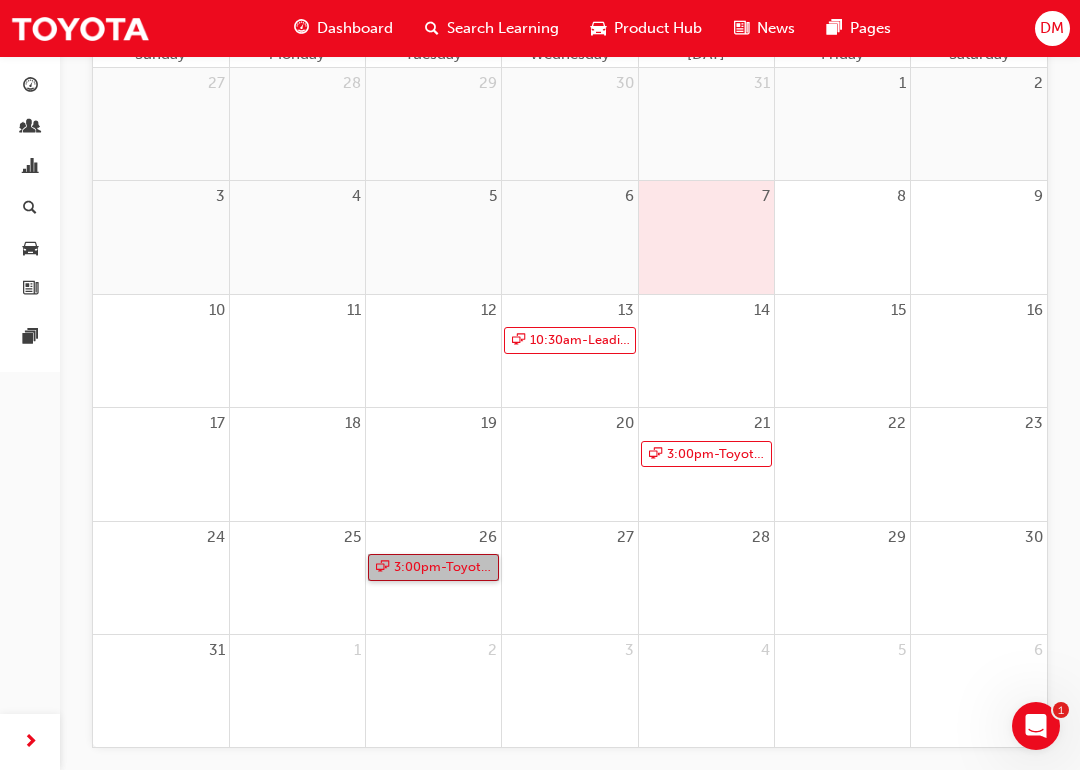 click on "3:00pm  -  Toyota For Life In Action - Virtual Classroom" at bounding box center [433, 567] 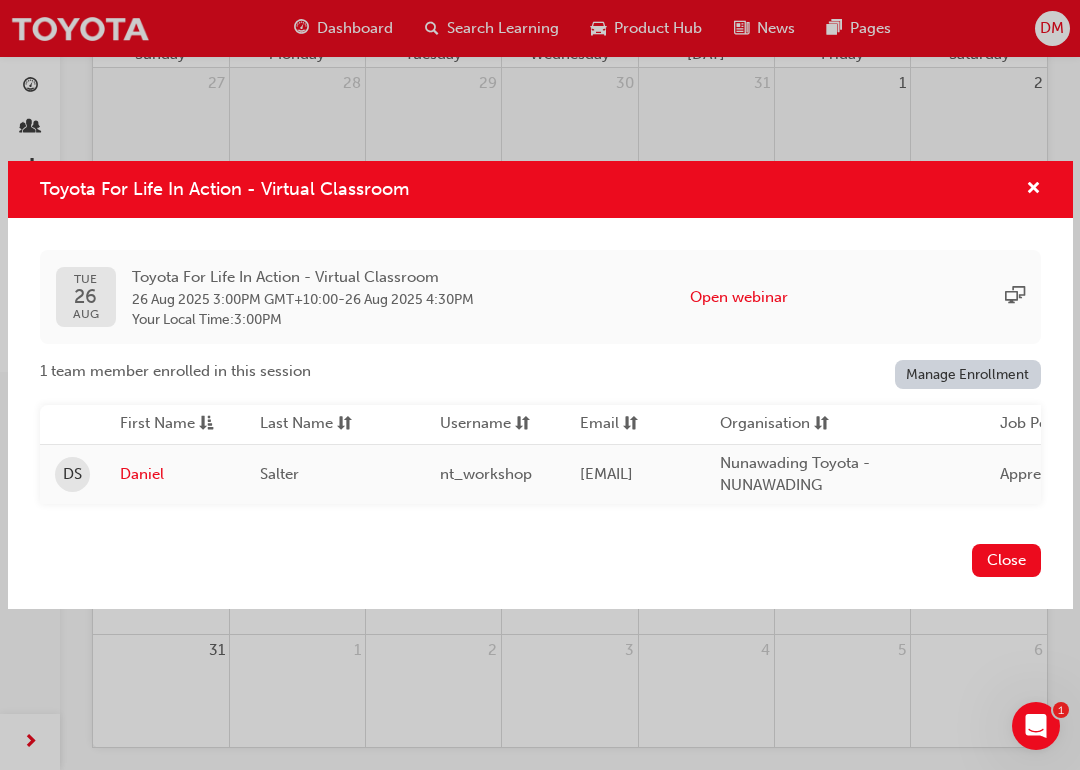 click at bounding box center [1033, 190] 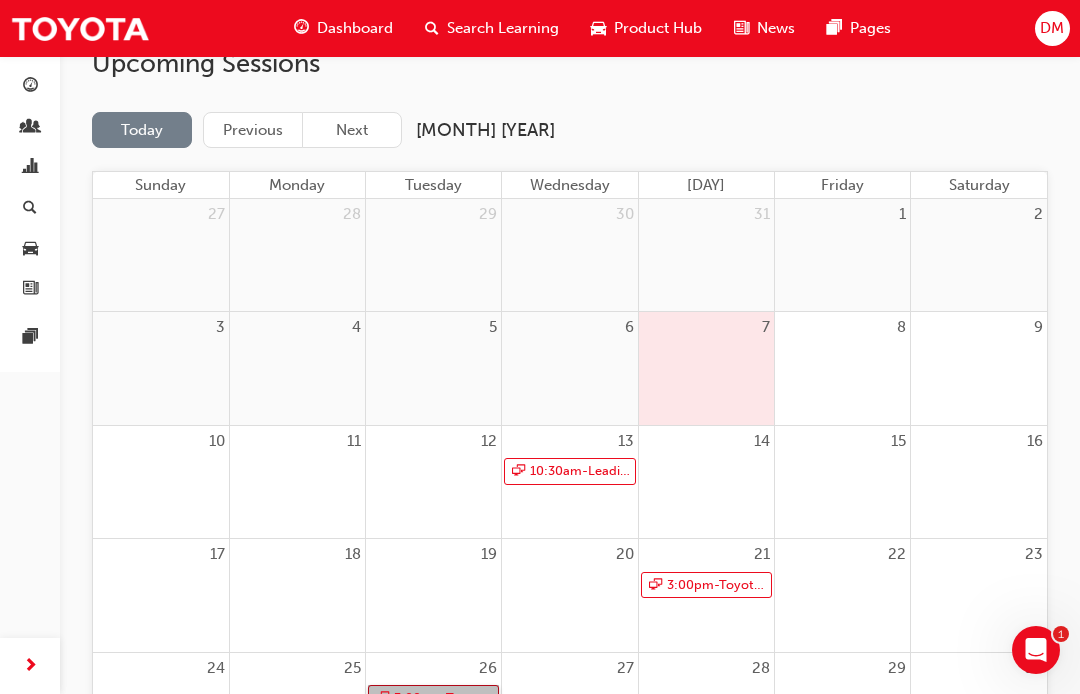 scroll, scrollTop: 152, scrollLeft: 0, axis: vertical 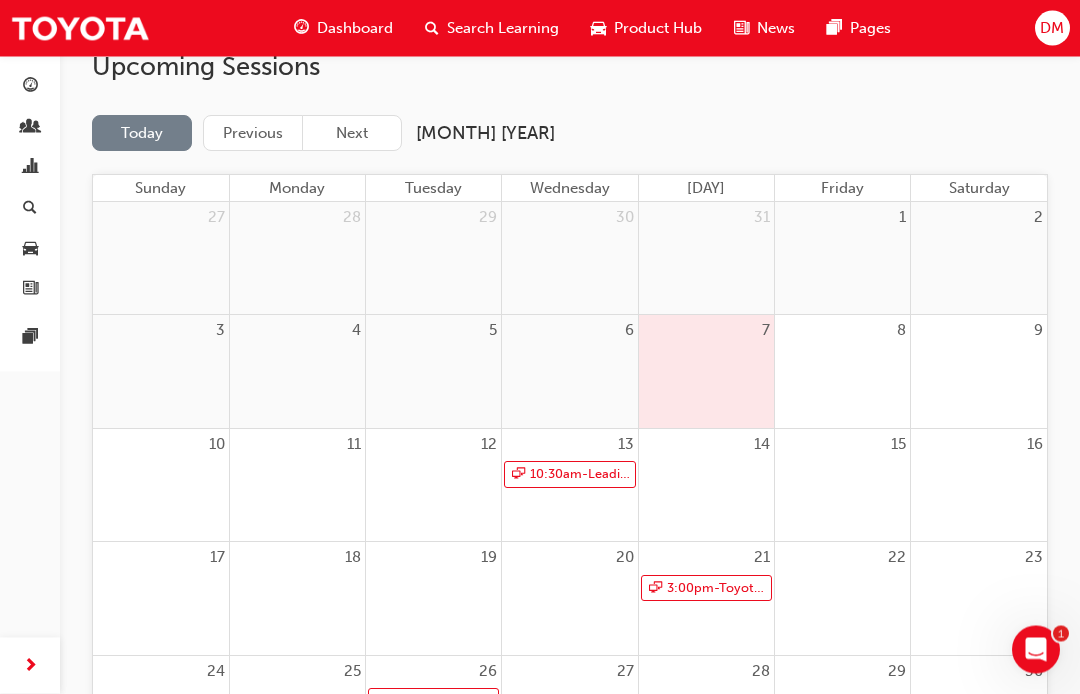 click on "Next" at bounding box center [352, 134] 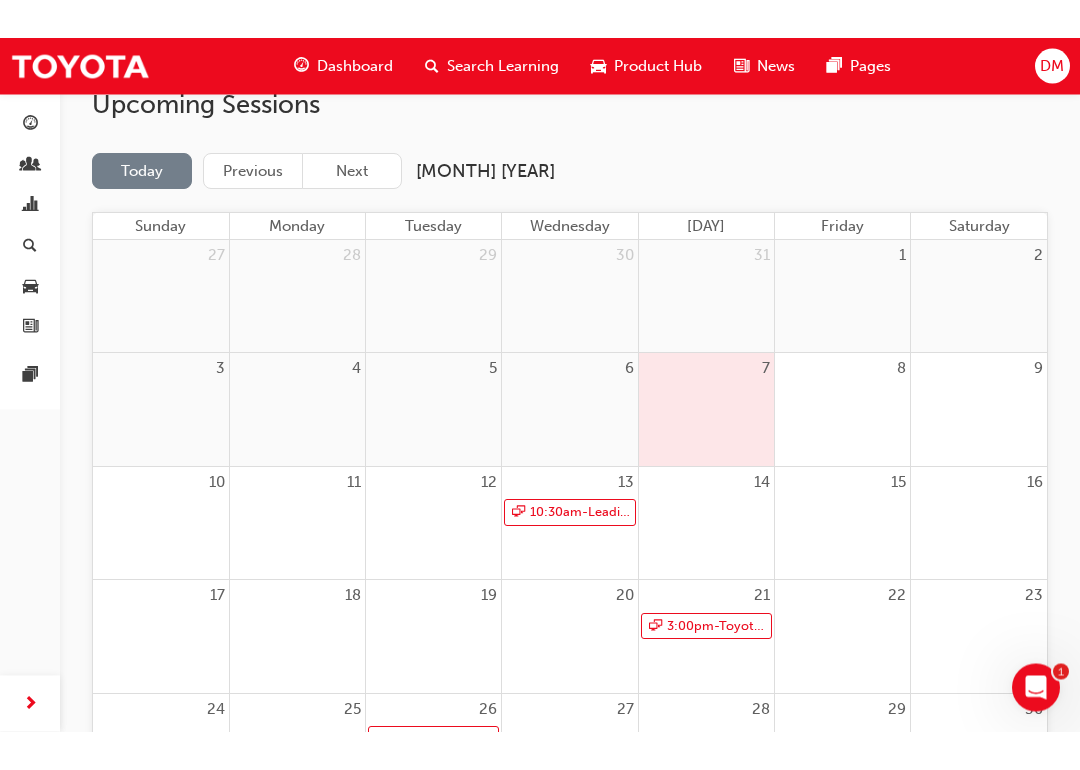 scroll, scrollTop: 153, scrollLeft: 0, axis: vertical 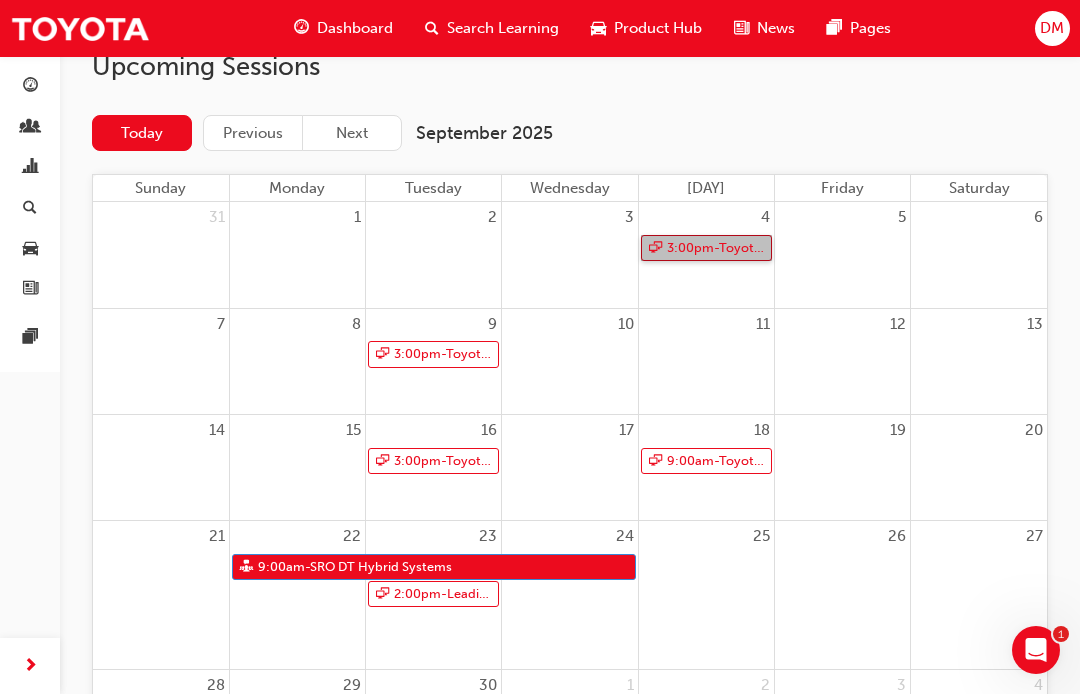 click on "3:00pm  -  Toyota For Life In Action - Virtual Classroom" at bounding box center [706, 248] 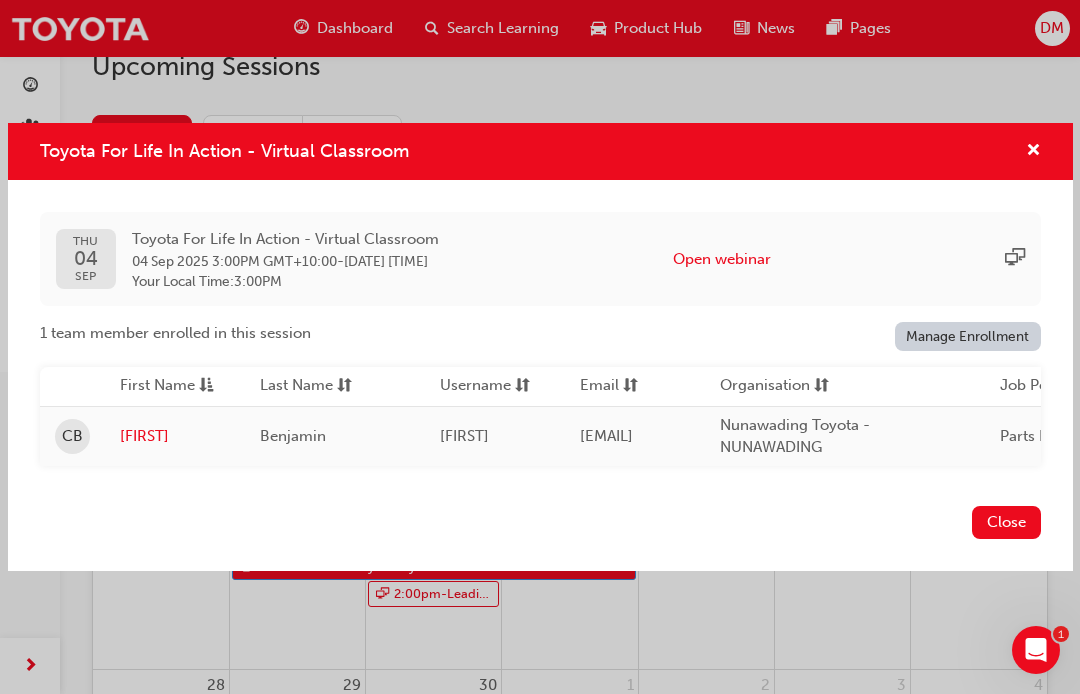 click on "Toyota For Life In Action - Virtual Classroom" at bounding box center (540, 151) 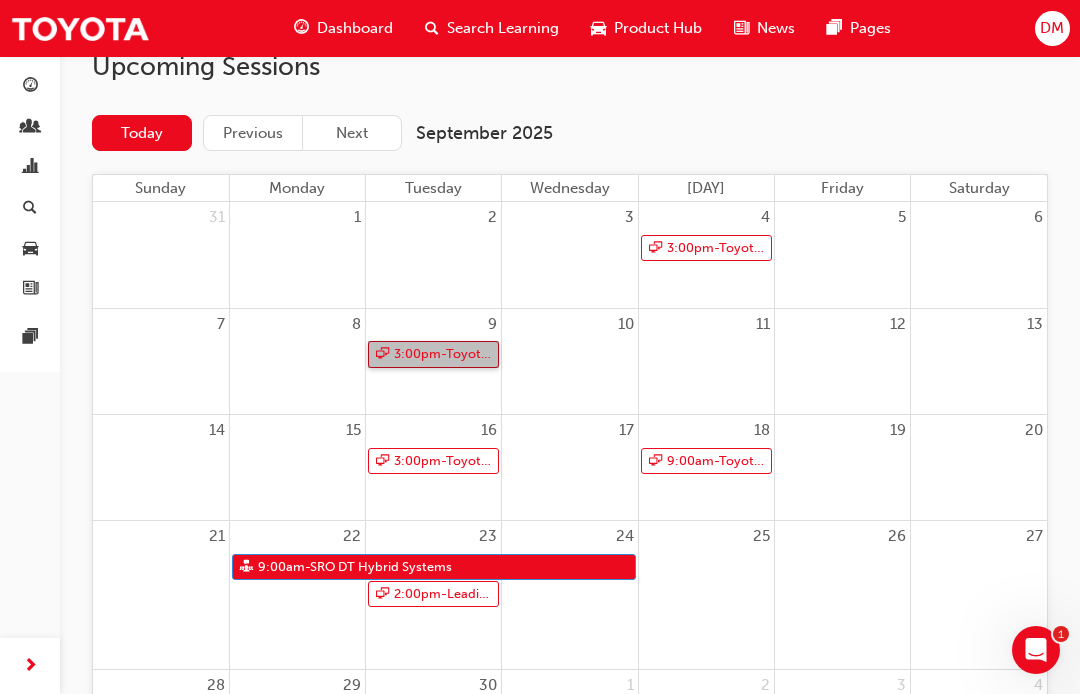 click on "3:00pm  -  Toyota For Life In Action - Virtual Classroom" at bounding box center (433, 354) 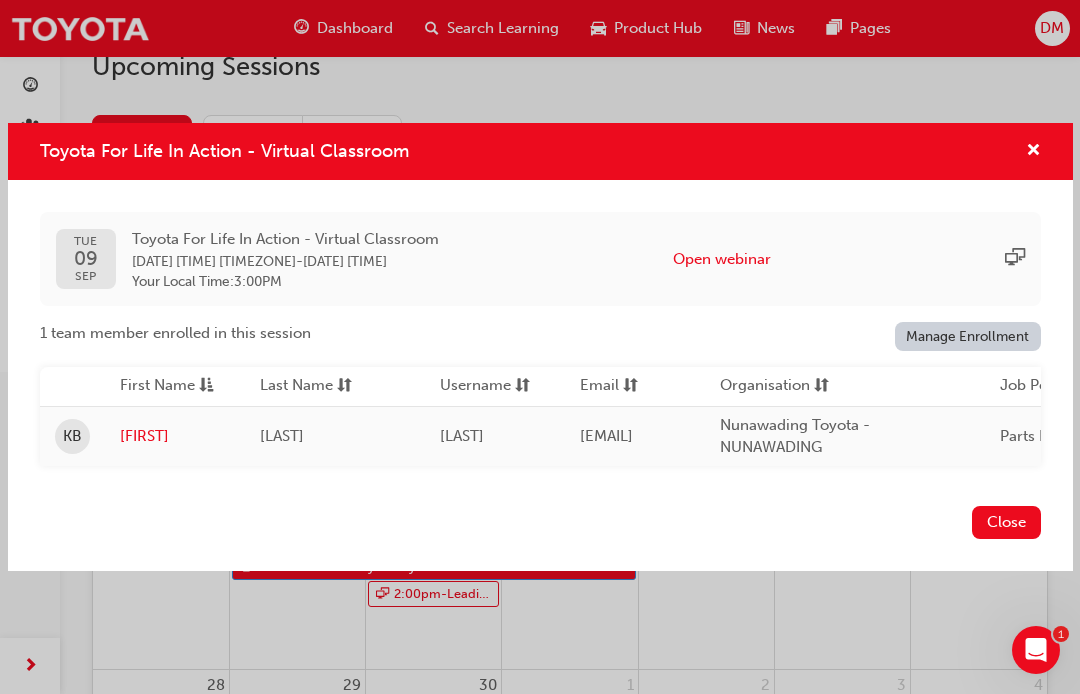click at bounding box center (1033, 152) 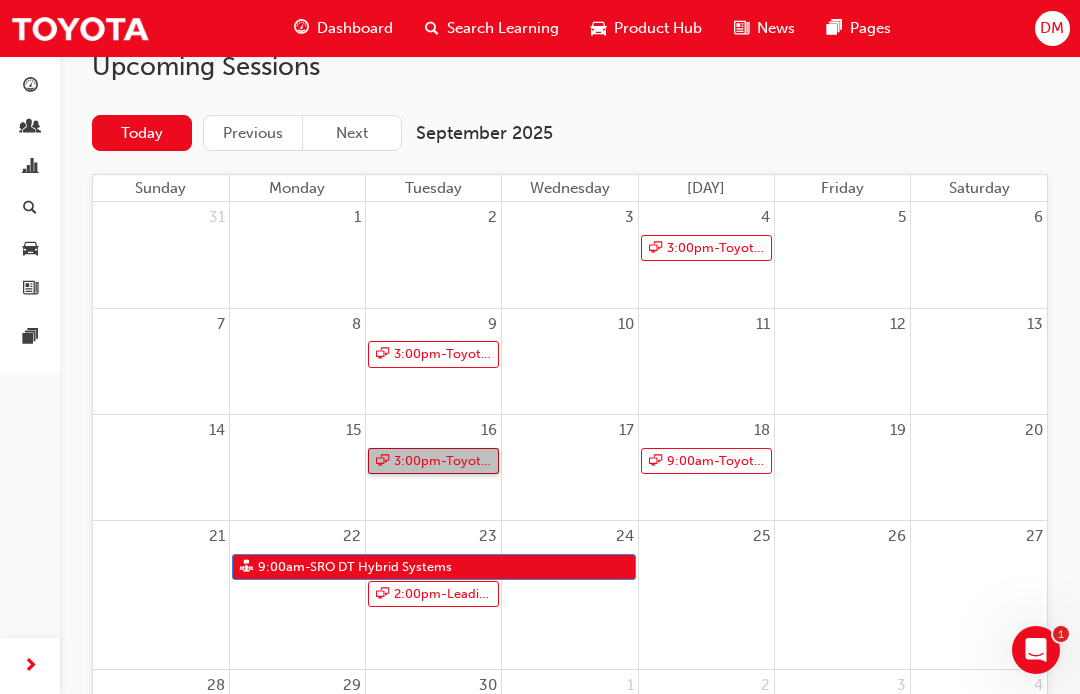 click on "3:00pm  -  Toyota For Life In Action - Virtual Classroom" at bounding box center [433, 461] 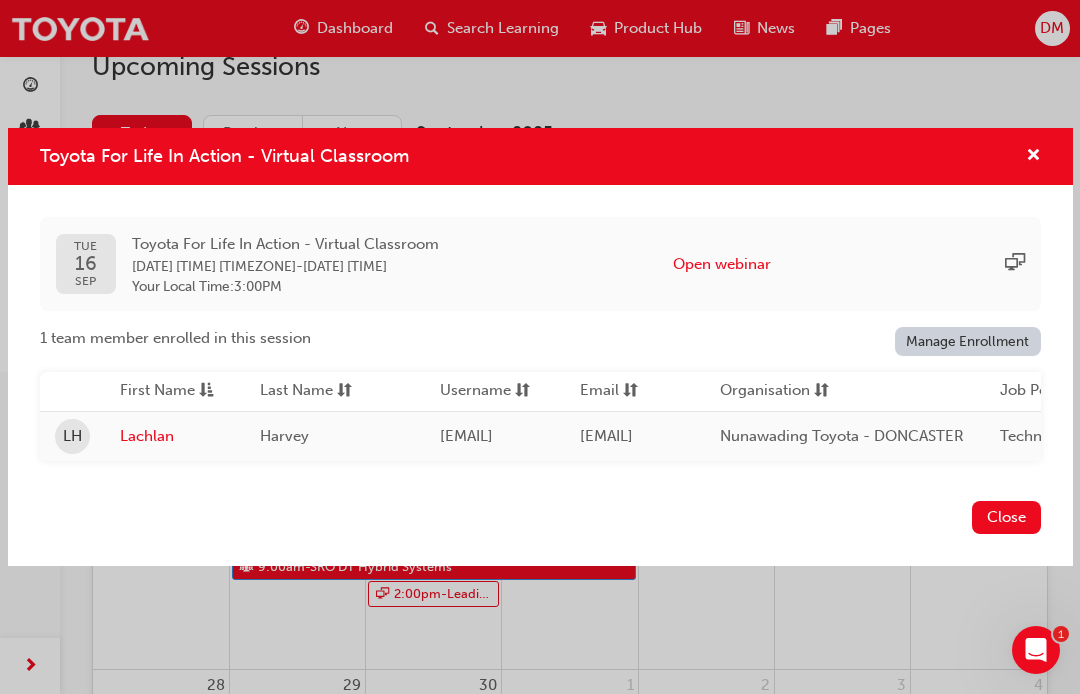 click on "Toyota For Life In Action - Virtual Classroom" at bounding box center (540, 156) 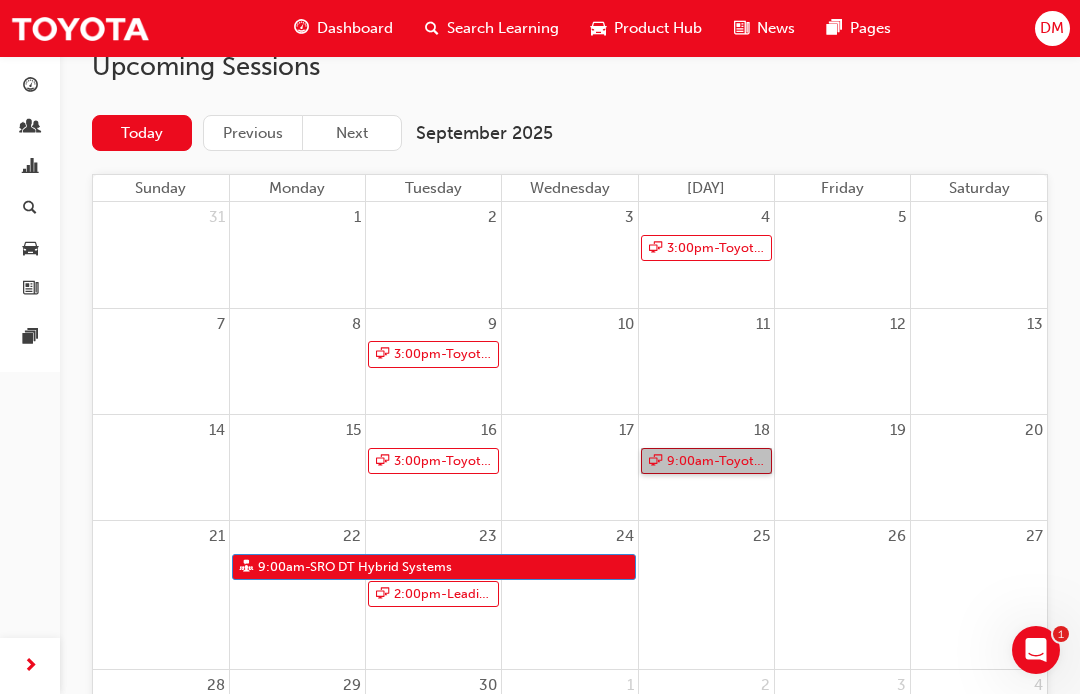 click on "9:00am  -  Toyota For Life In Action - Virtual Classroom" at bounding box center (706, 461) 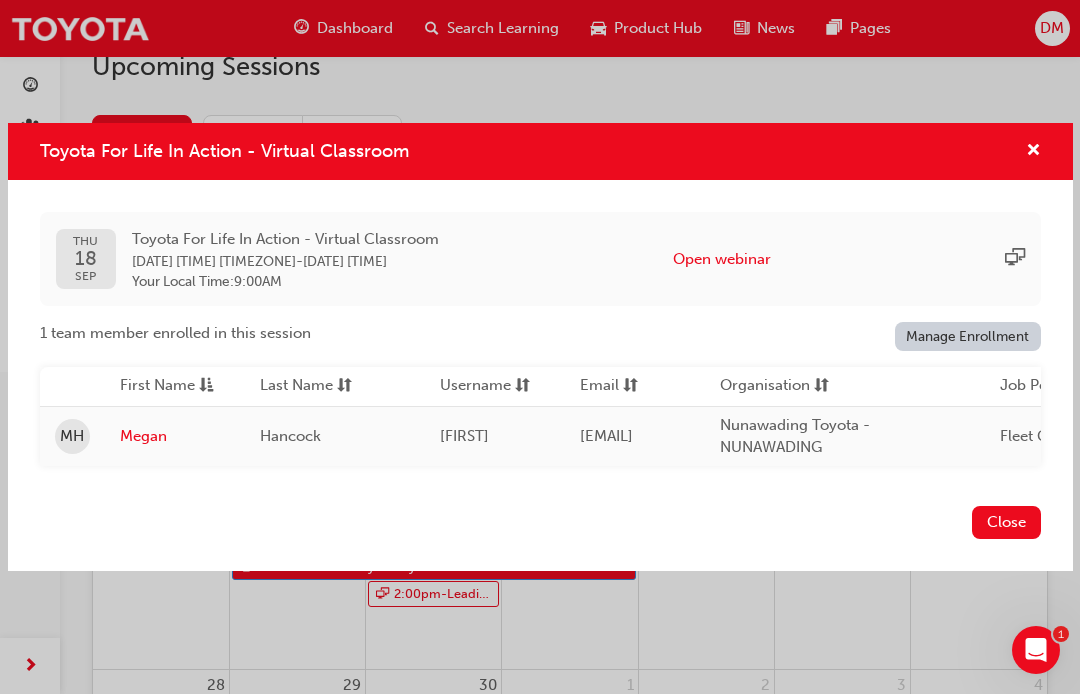 click at bounding box center (1033, 152) 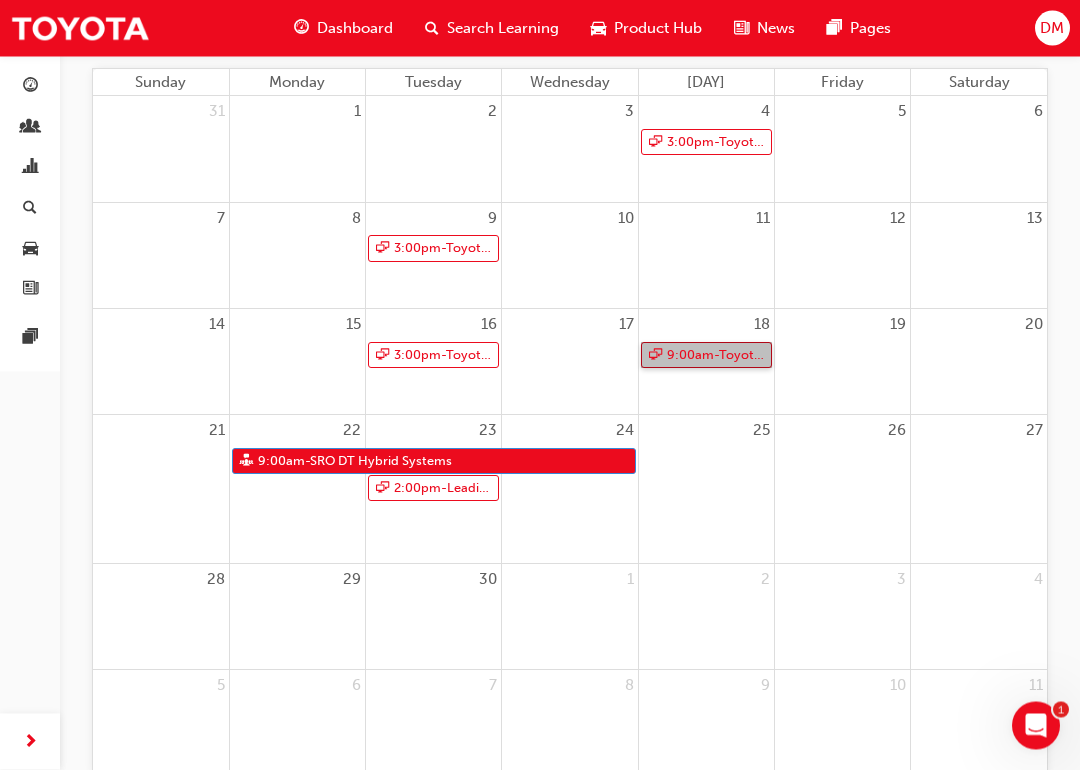 scroll, scrollTop: 260, scrollLeft: 0, axis: vertical 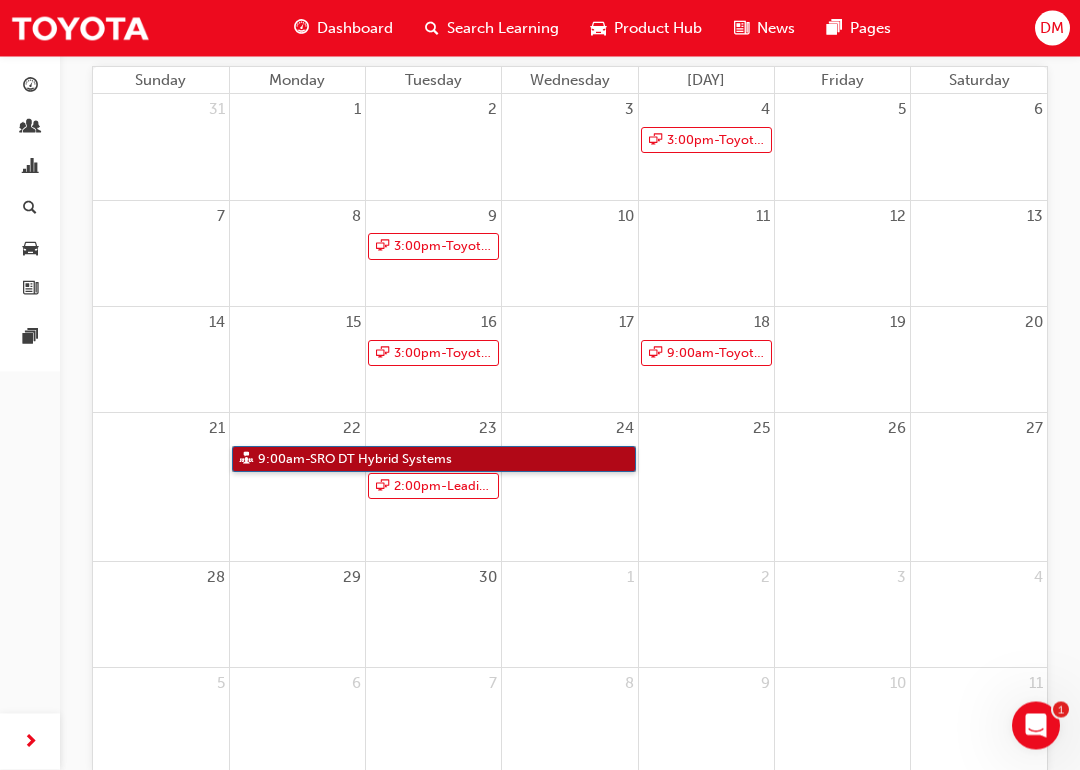 click on "9:00am  -  SRO DT Hybrid Systems" at bounding box center [434, 460] 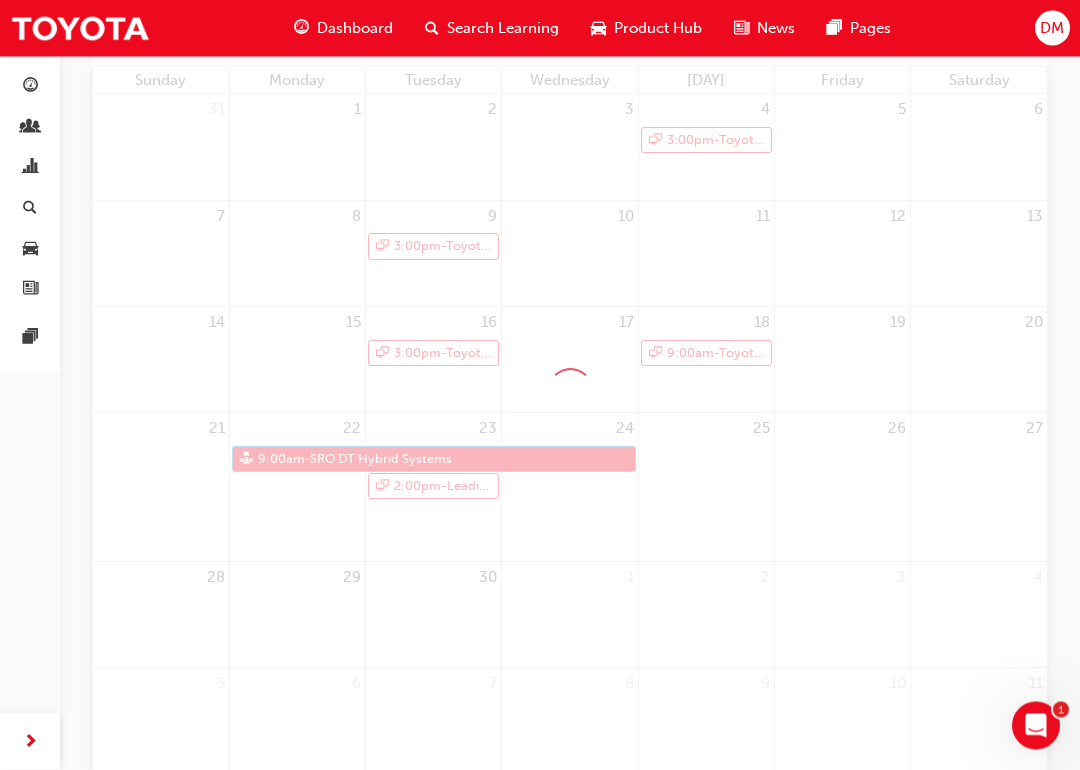 scroll, scrollTop: 261, scrollLeft: 0, axis: vertical 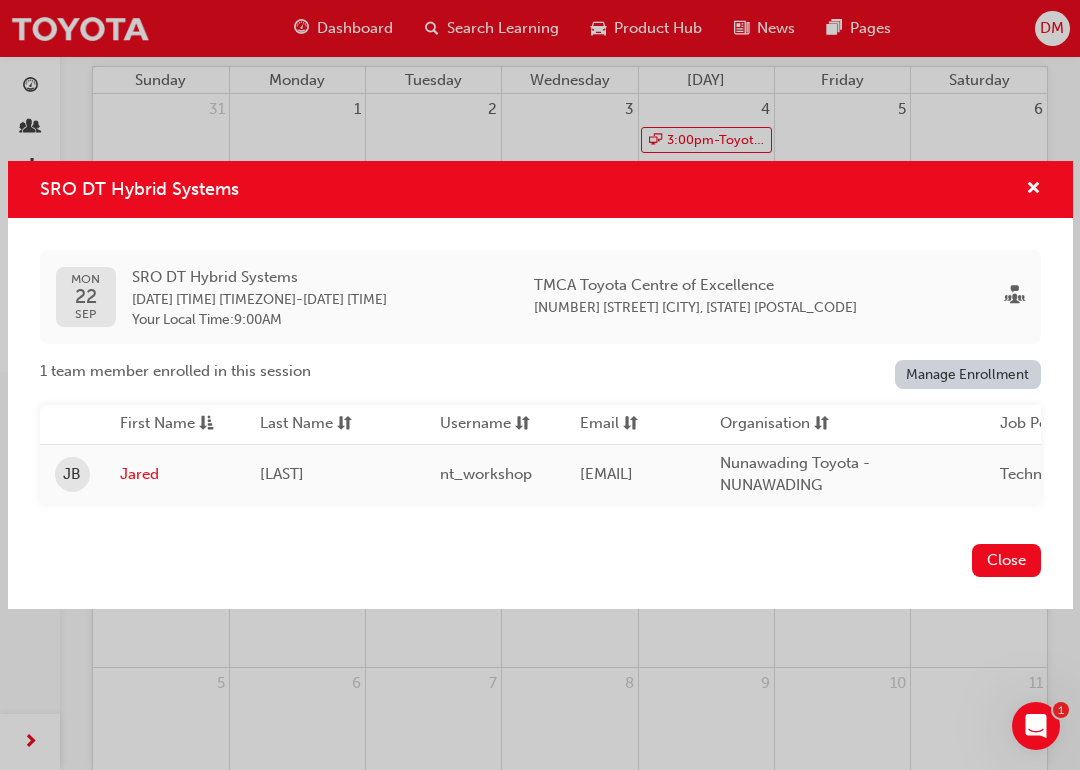 click at bounding box center (1033, 190) 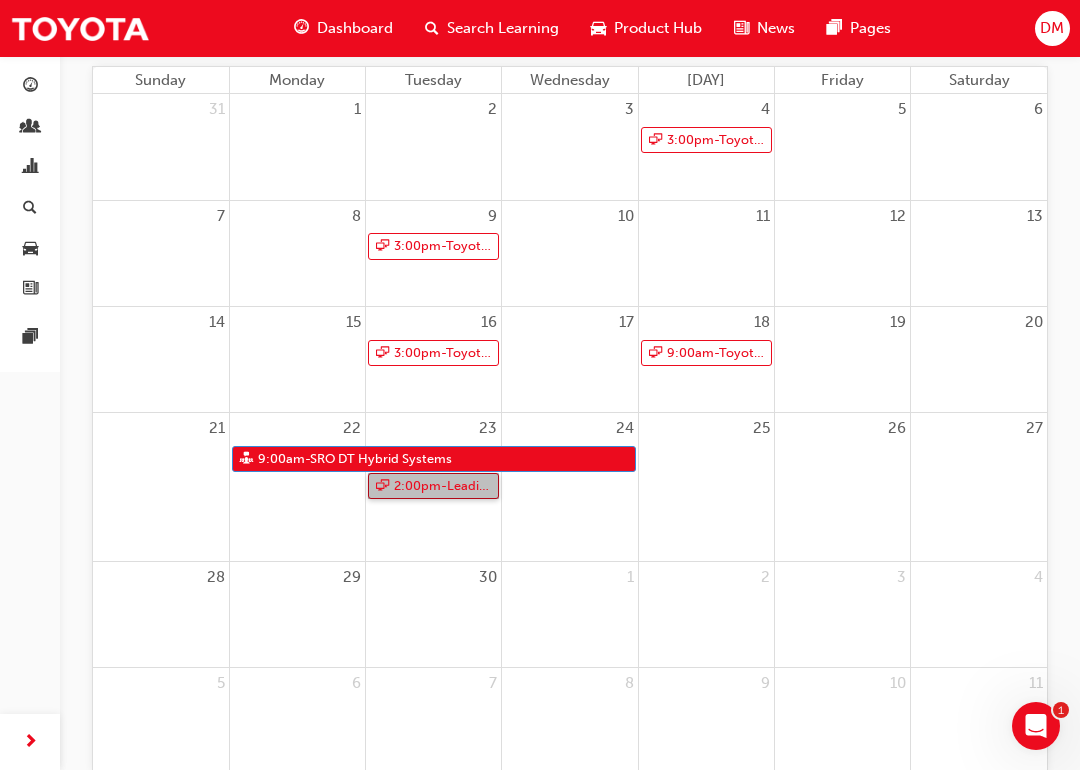 click on "2:00pm  -  Leading Reignite Part 2 - Virtual Classroom" at bounding box center (433, 486) 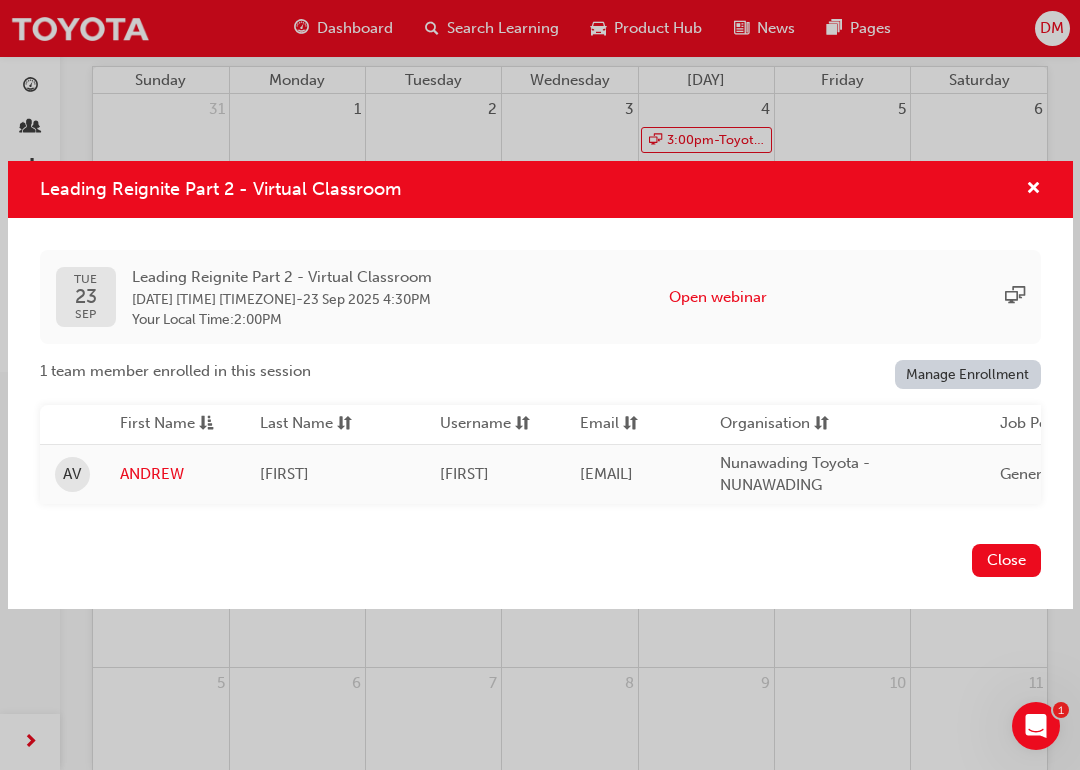 click at bounding box center (1033, 190) 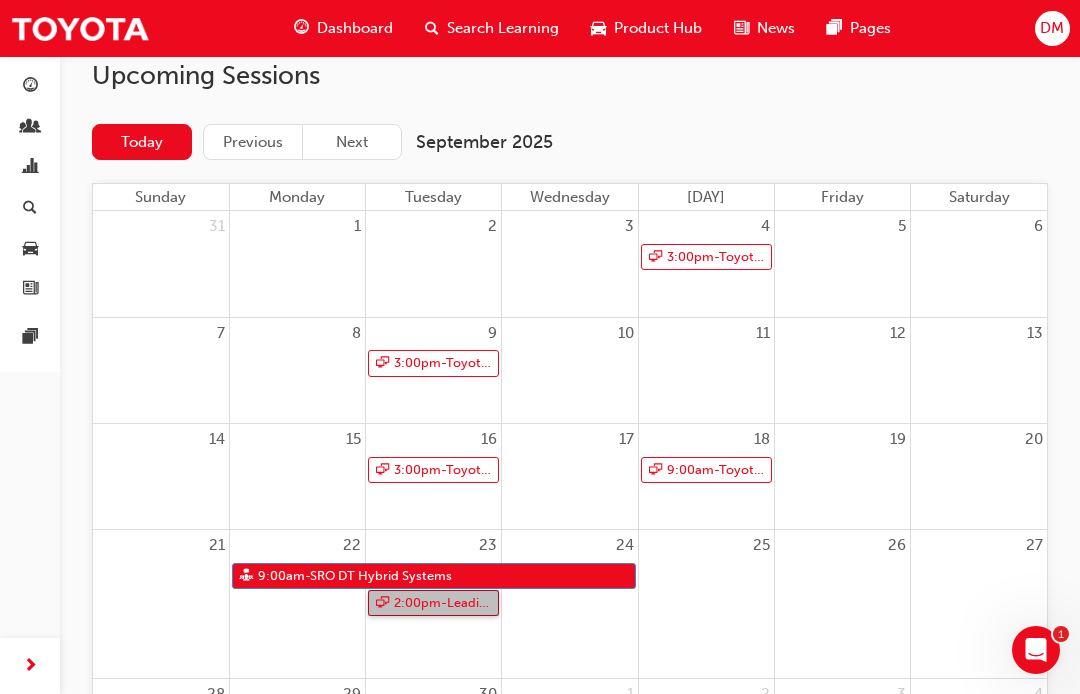 scroll, scrollTop: 132, scrollLeft: 0, axis: vertical 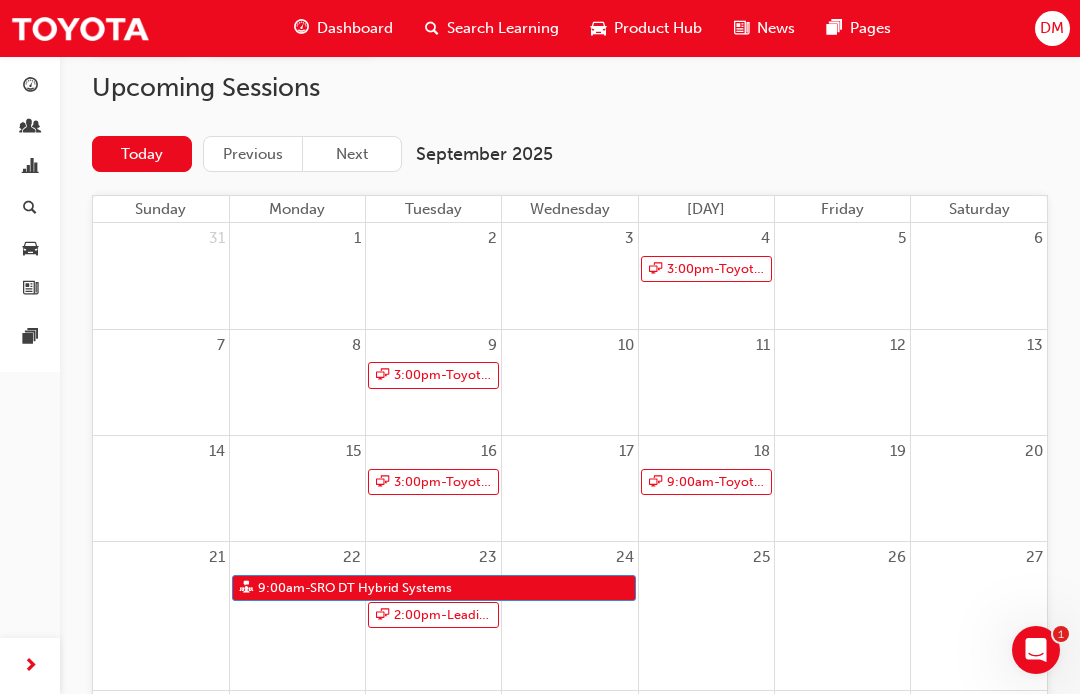 click on "Next" at bounding box center (352, 154) 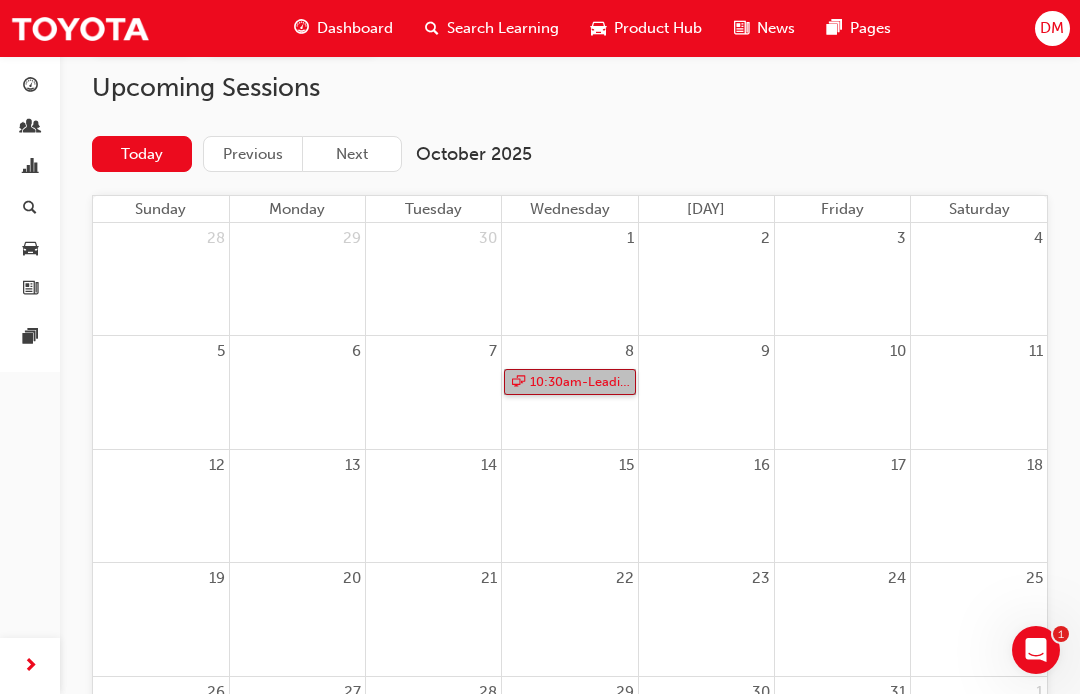 click on "10:30am  -  Leading Reignite Part 2 - Virtual Classroom" at bounding box center (569, 382) 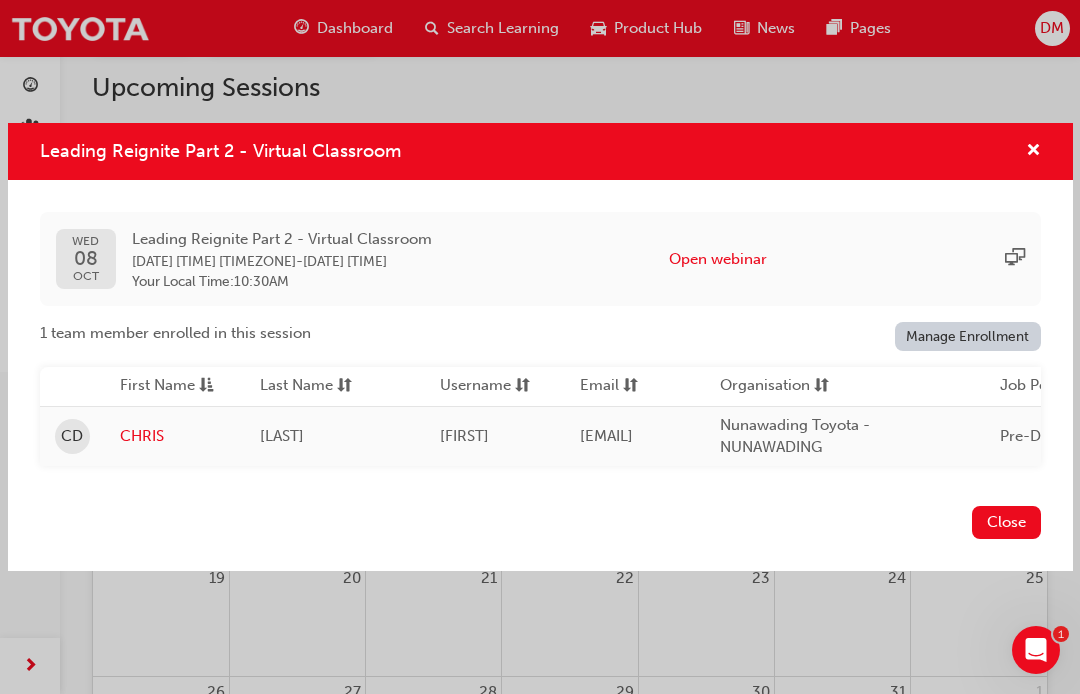 click at bounding box center (1033, 152) 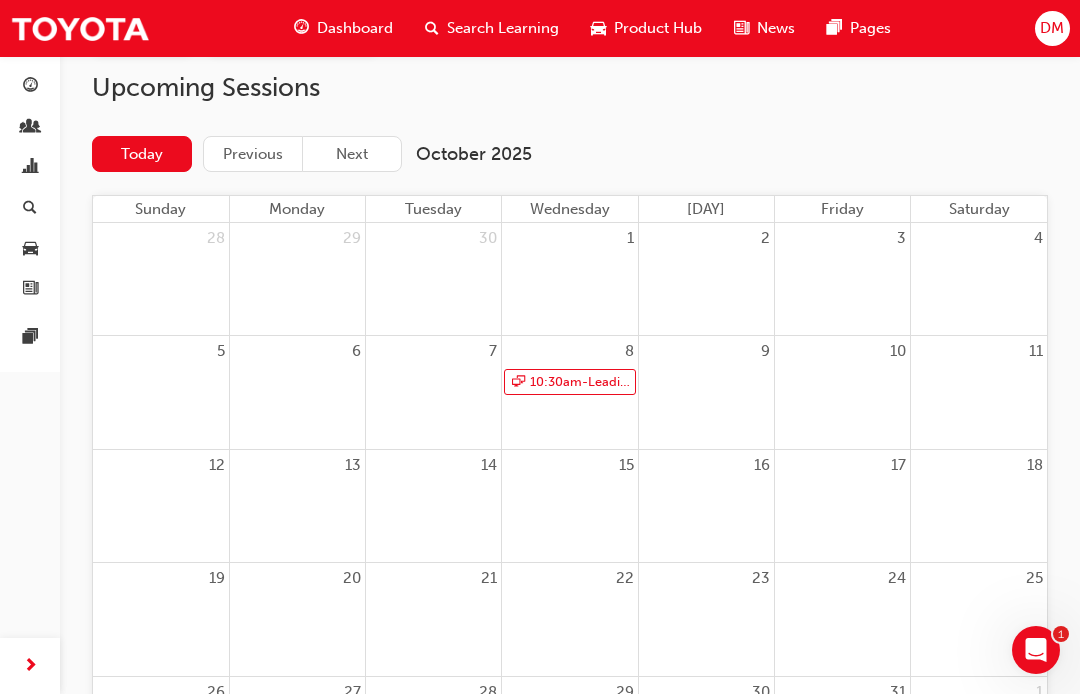 click at bounding box center (30, 289) 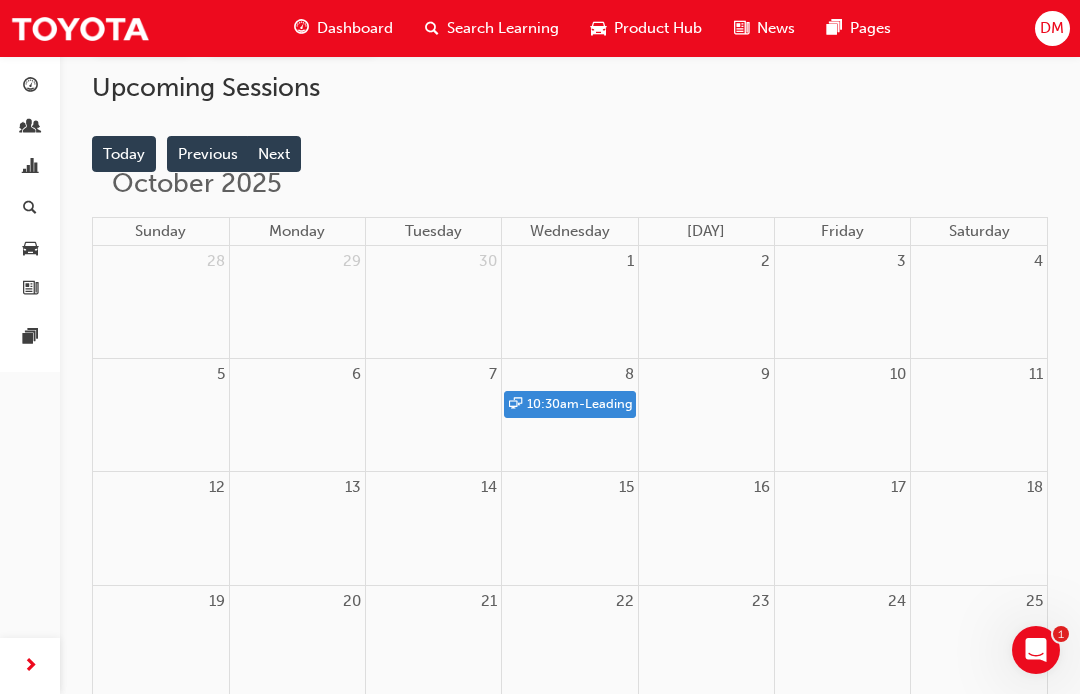 scroll, scrollTop: 0, scrollLeft: 0, axis: both 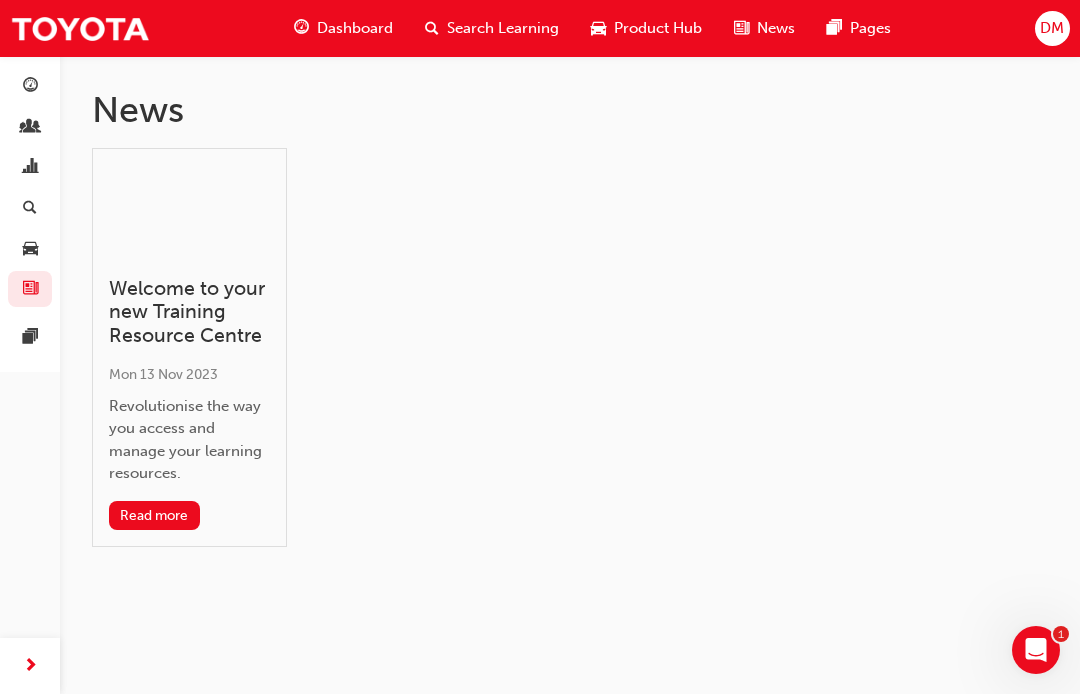click on "DM" at bounding box center [1052, 28] 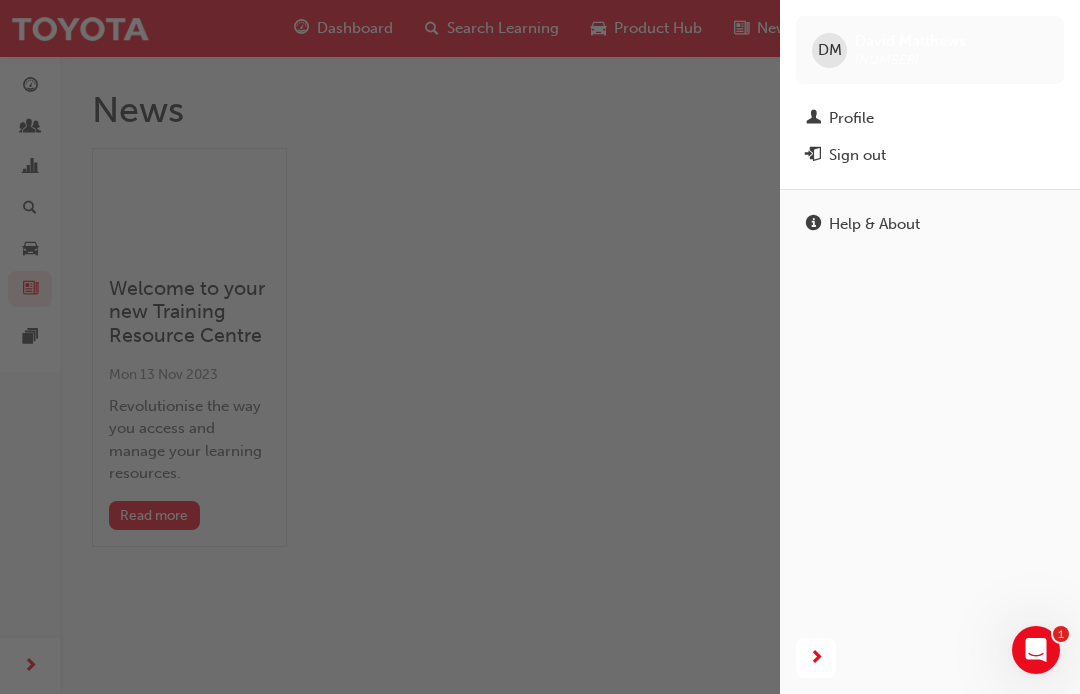 click on "Sign out" at bounding box center (857, 155) 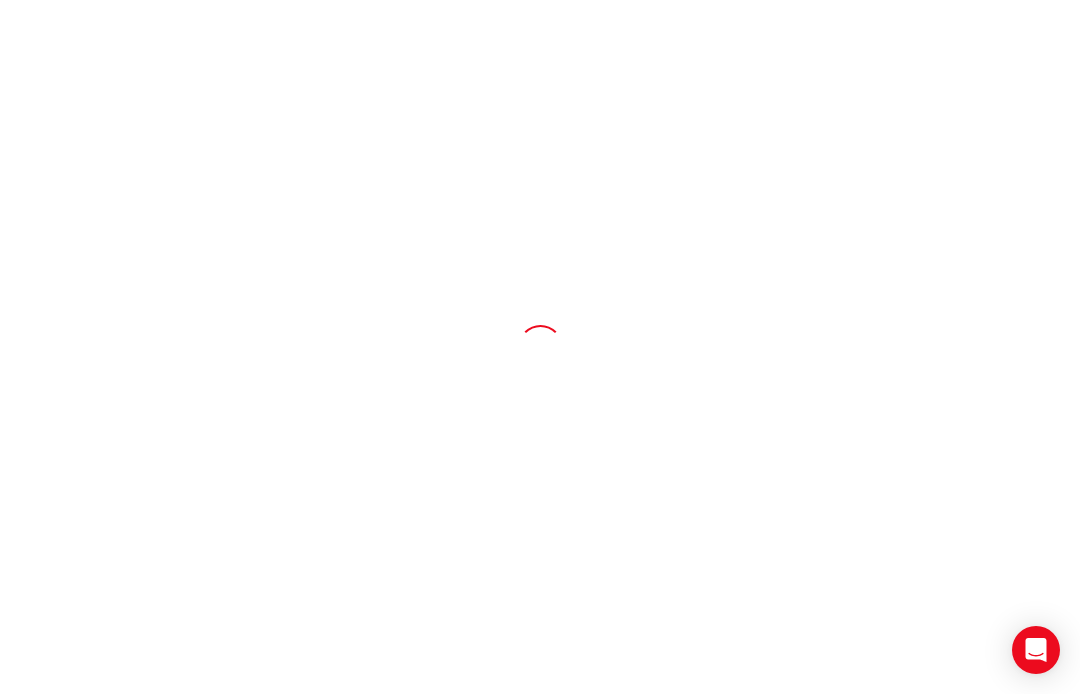 scroll, scrollTop: 0, scrollLeft: 0, axis: both 